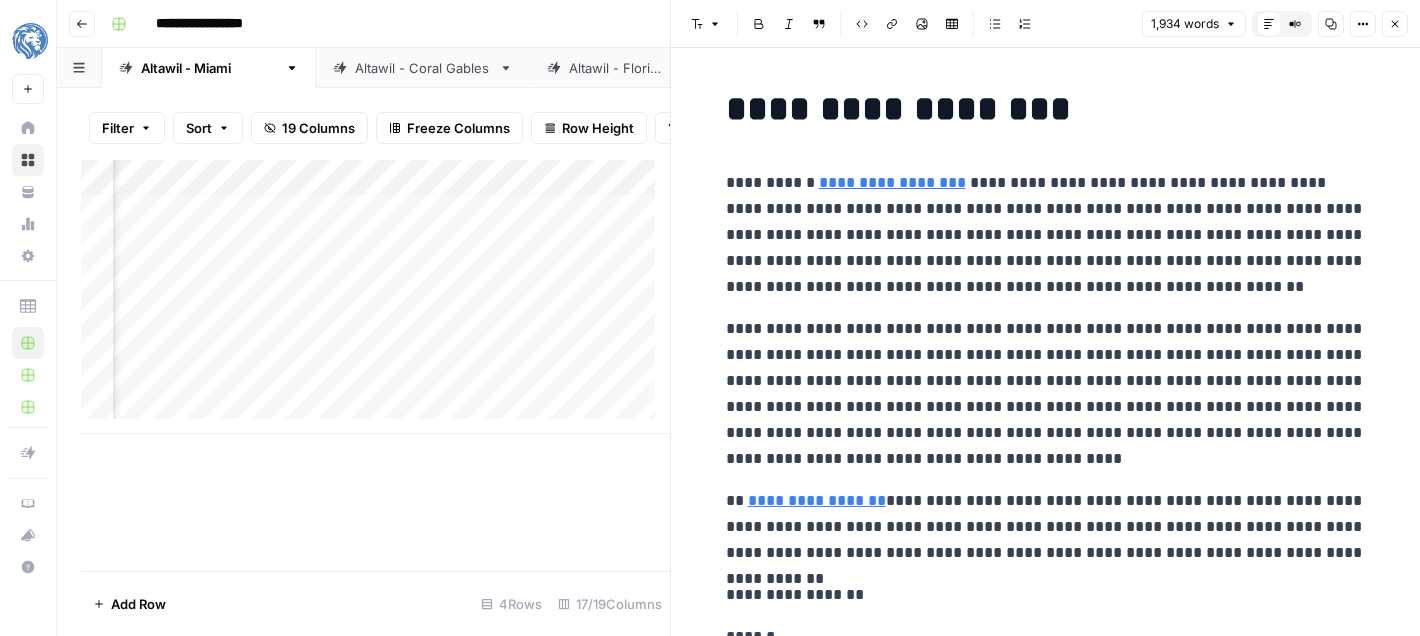 scroll, scrollTop: 0, scrollLeft: 0, axis: both 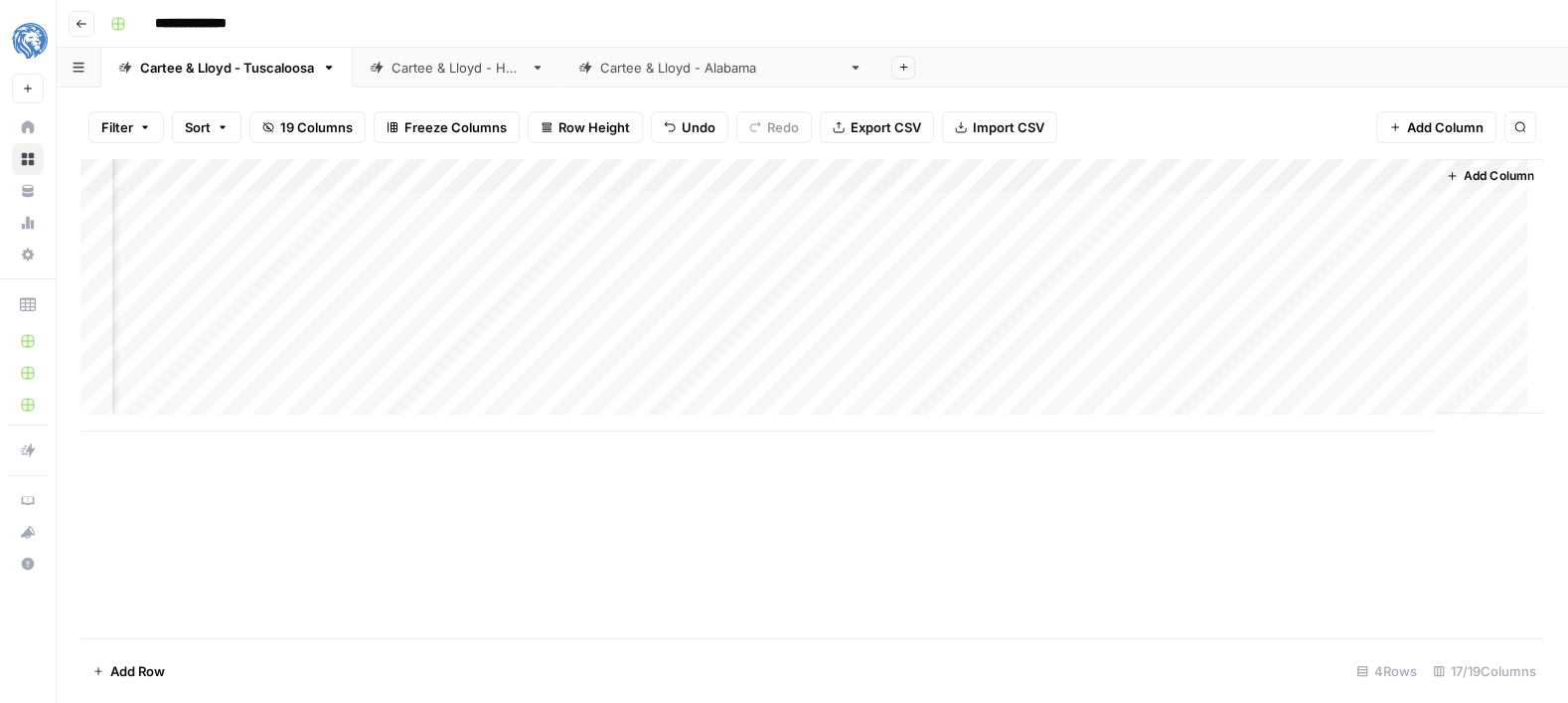 drag, startPoint x: 1311, startPoint y: 61, endPoint x: 1327, endPoint y: 76, distance: 21.931712 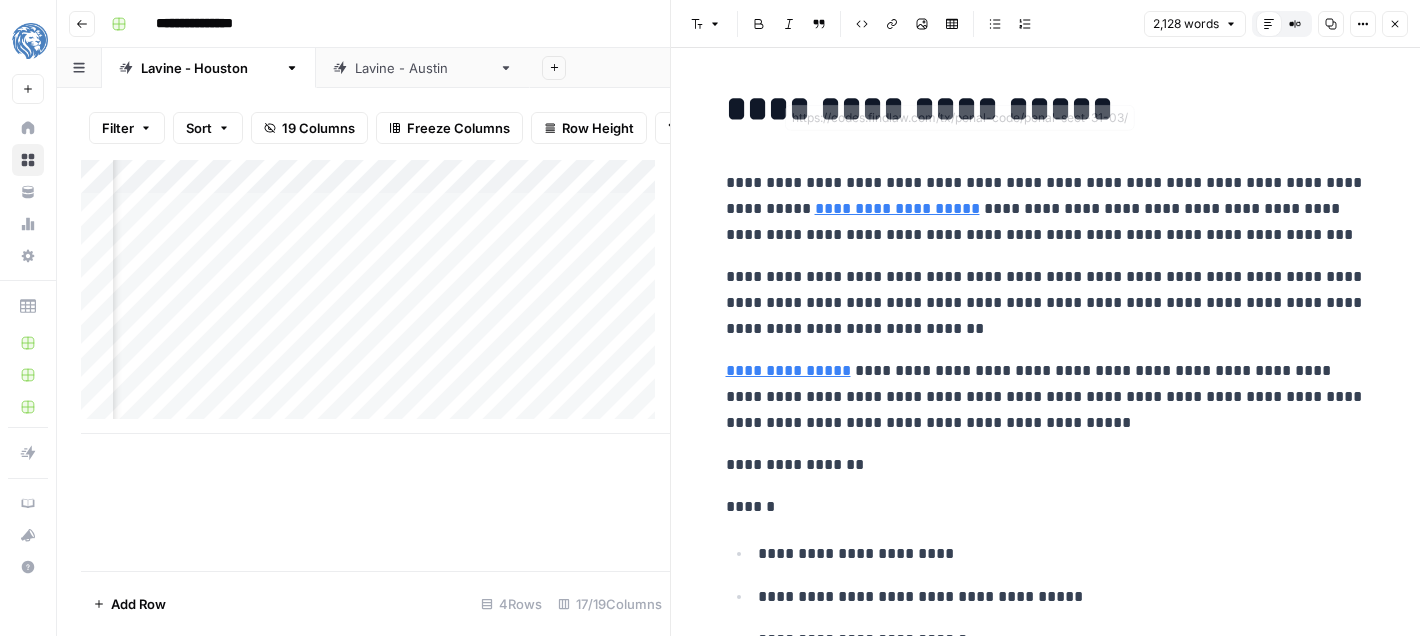 scroll, scrollTop: 0, scrollLeft: 0, axis: both 